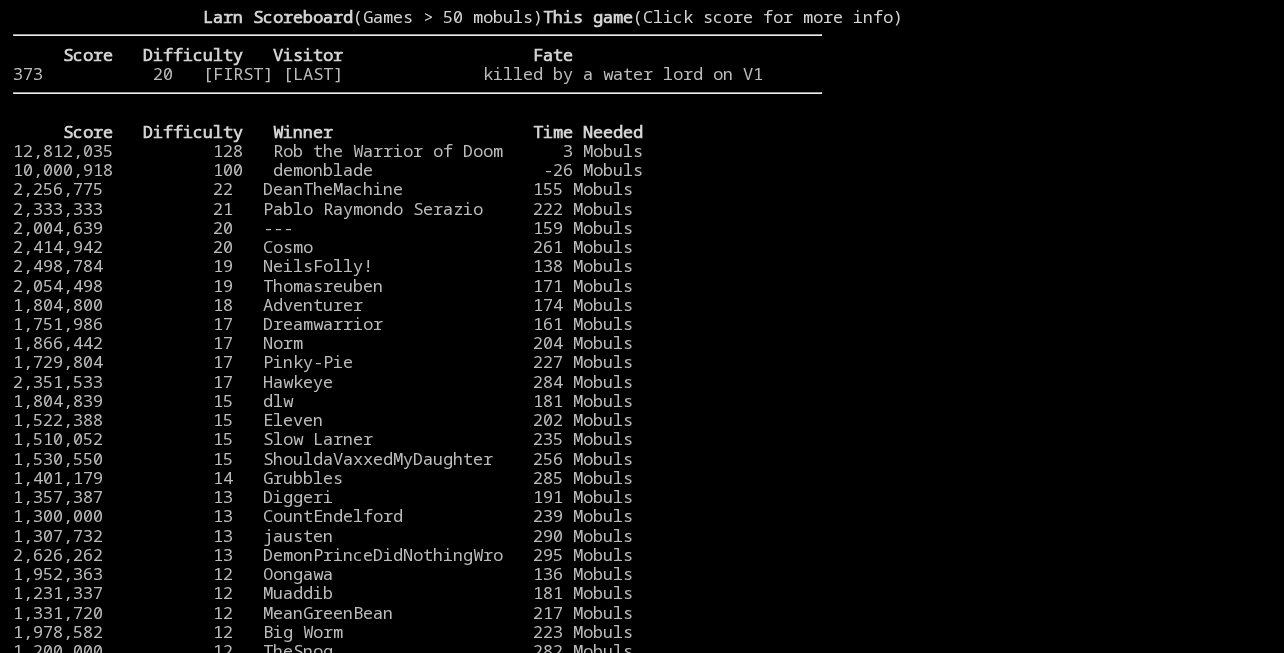 scroll, scrollTop: 0, scrollLeft: 0, axis: both 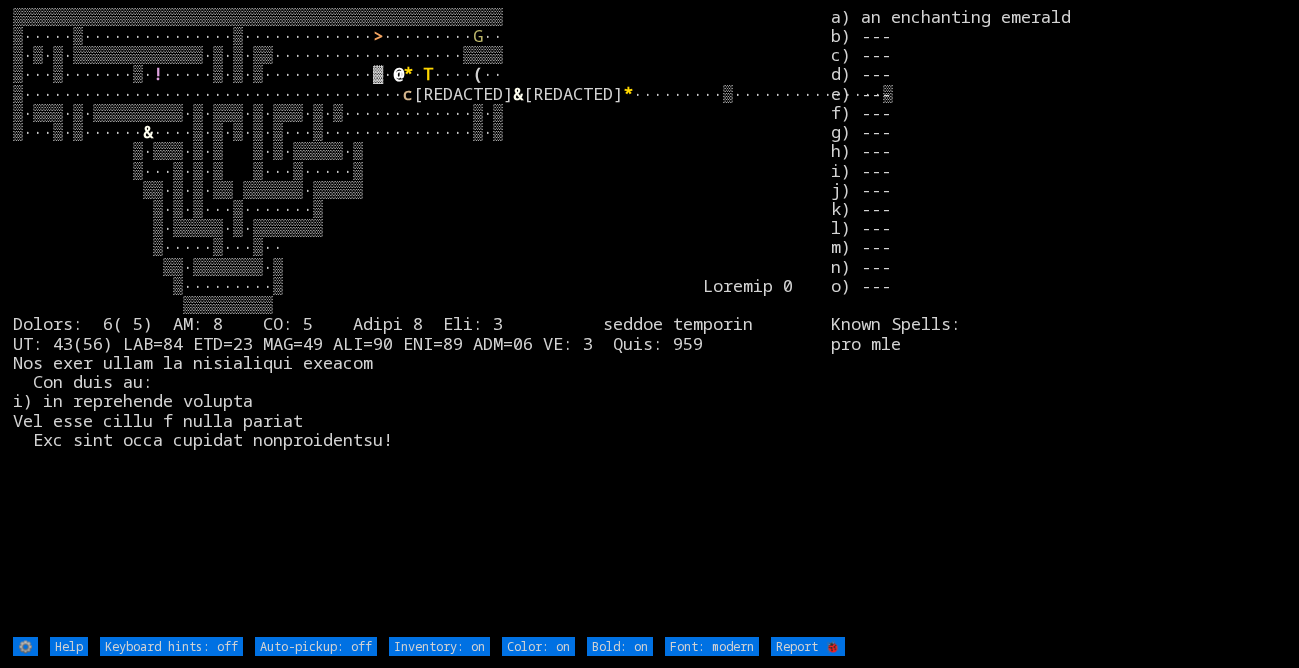 type on "Auto-pickup: on" 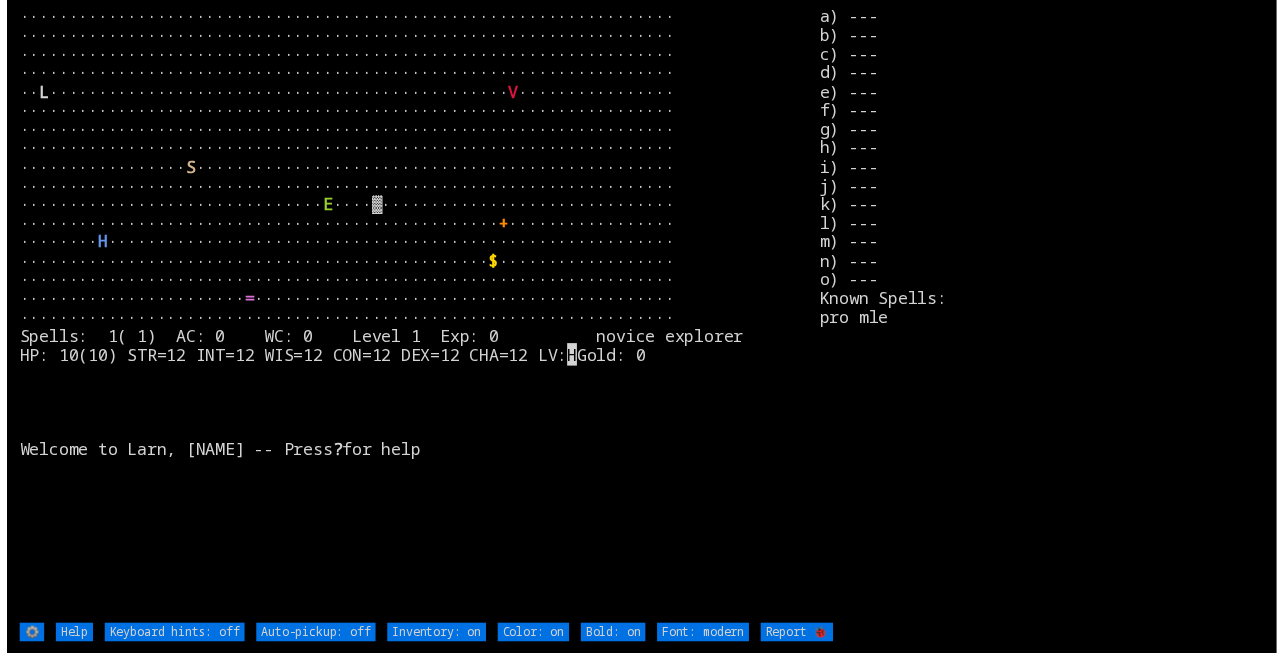 scroll, scrollTop: 0, scrollLeft: 0, axis: both 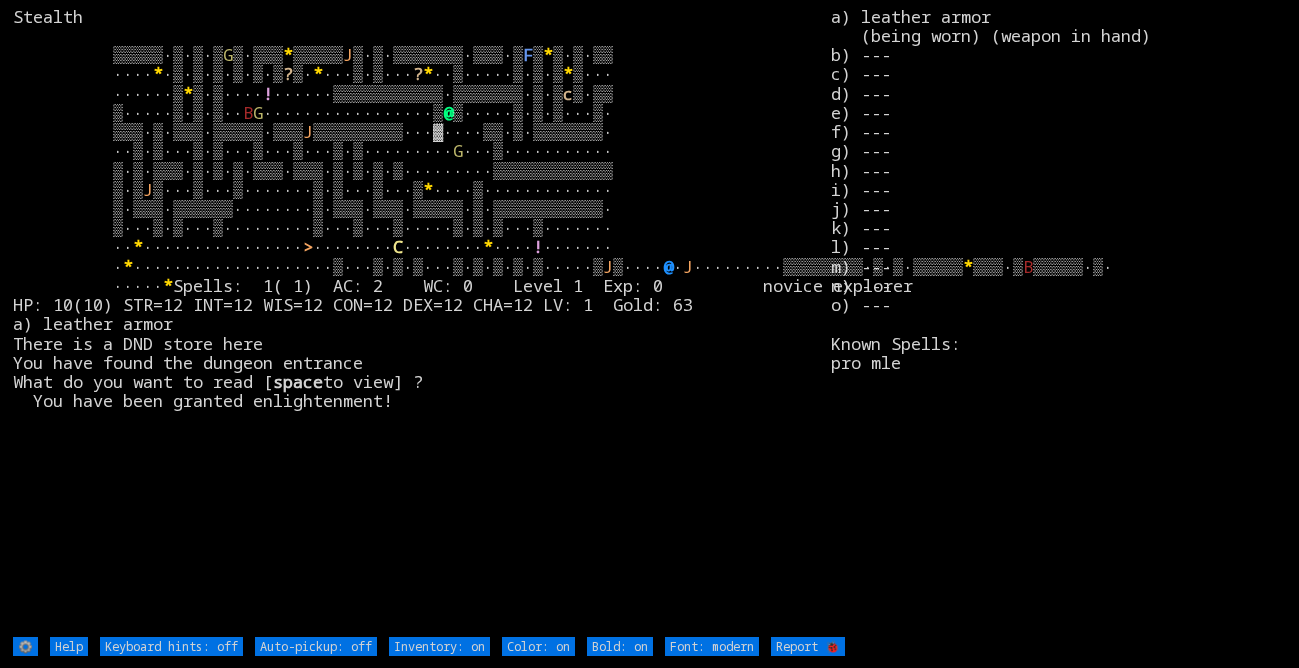 type on "Auto-pickup: on" 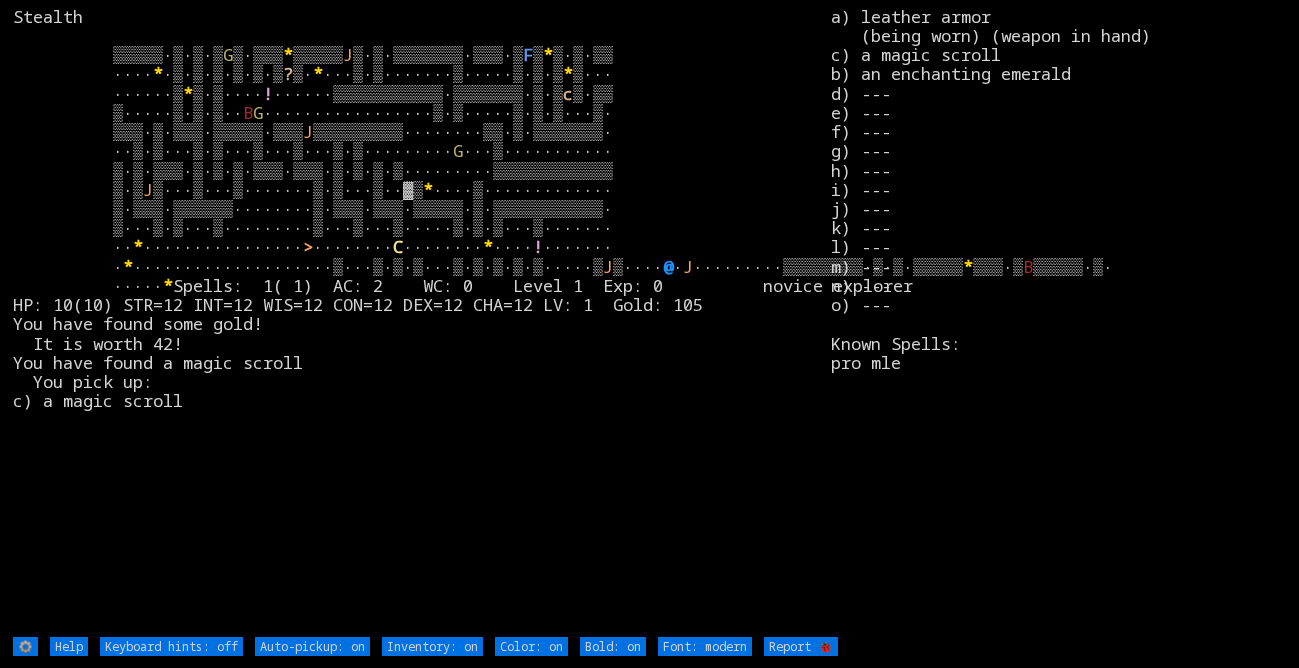 type on "Auto-pickup: off" 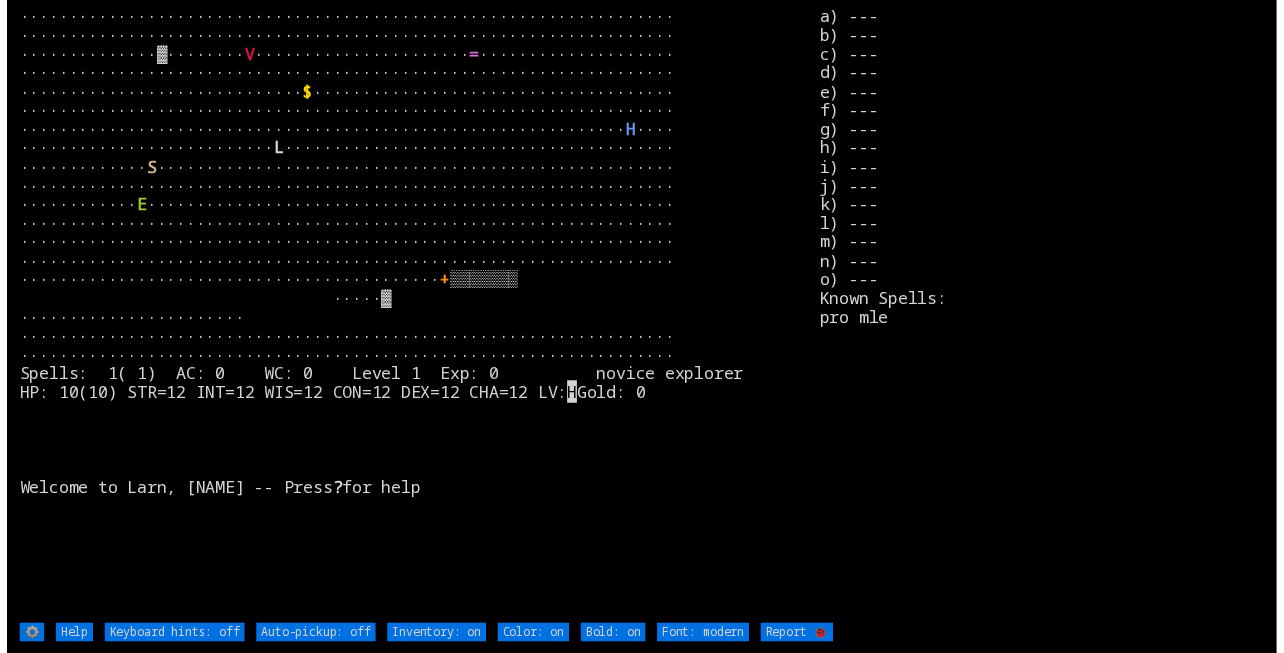 scroll, scrollTop: 0, scrollLeft: 0, axis: both 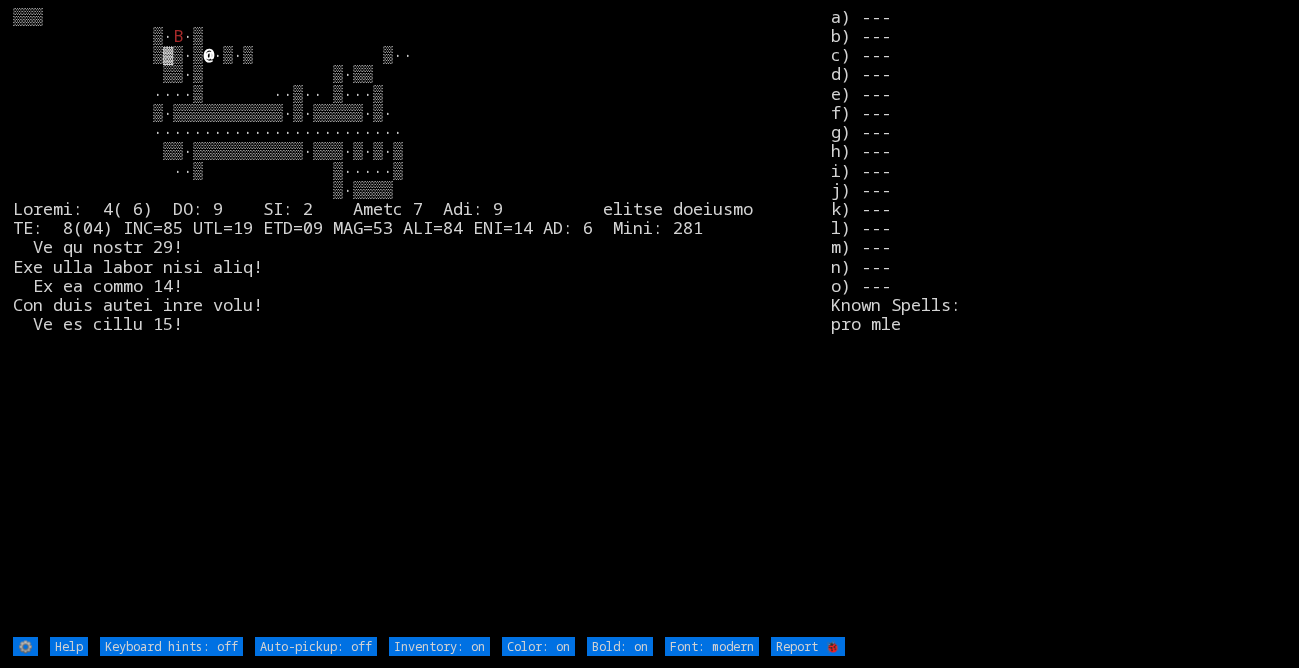 type on "Auto-pickup: on" 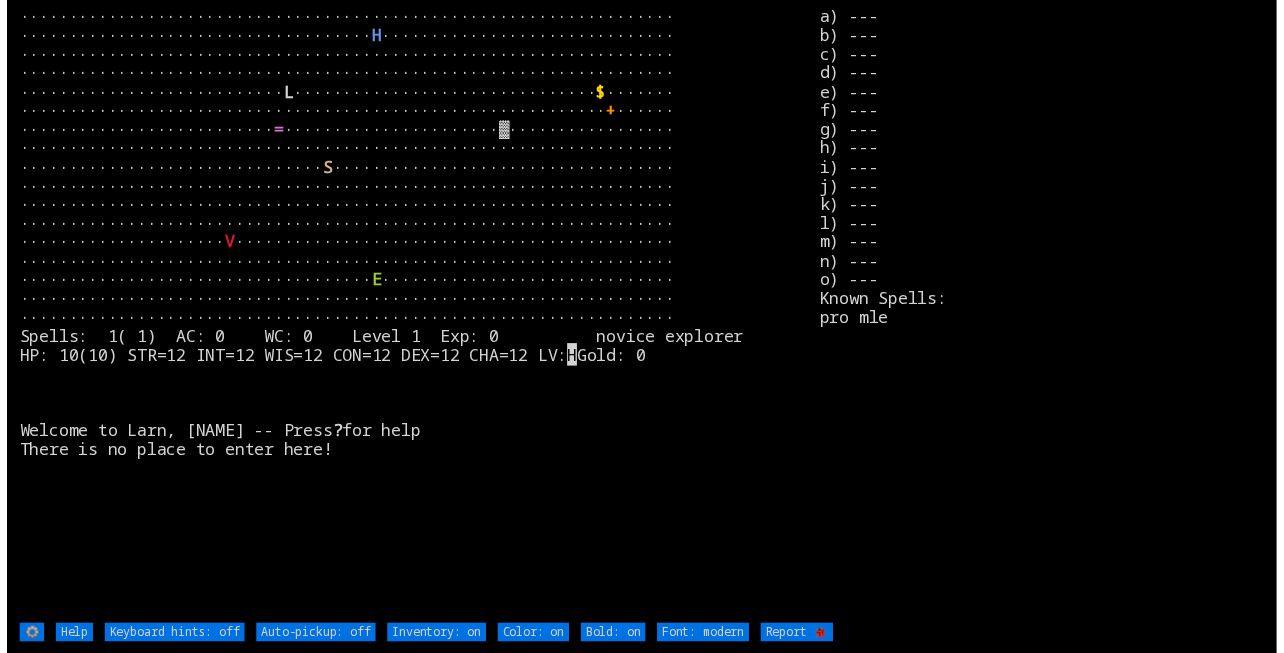 scroll, scrollTop: 0, scrollLeft: 0, axis: both 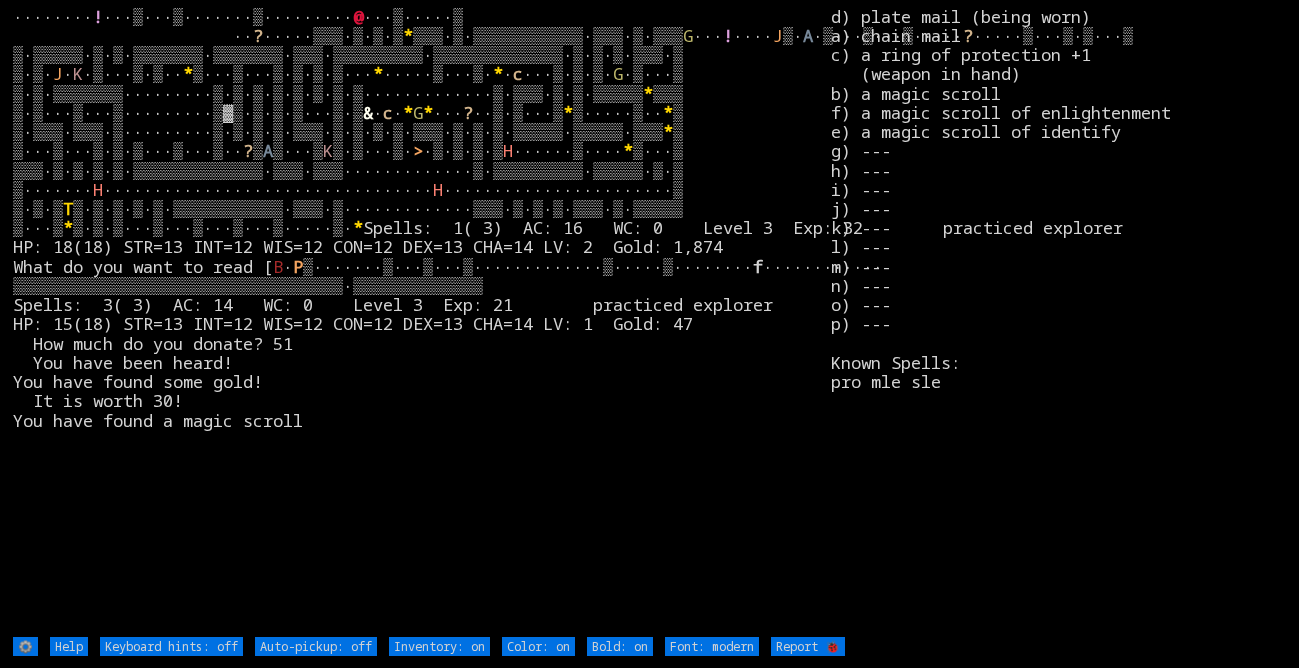 type on "Auto-pickup: on" 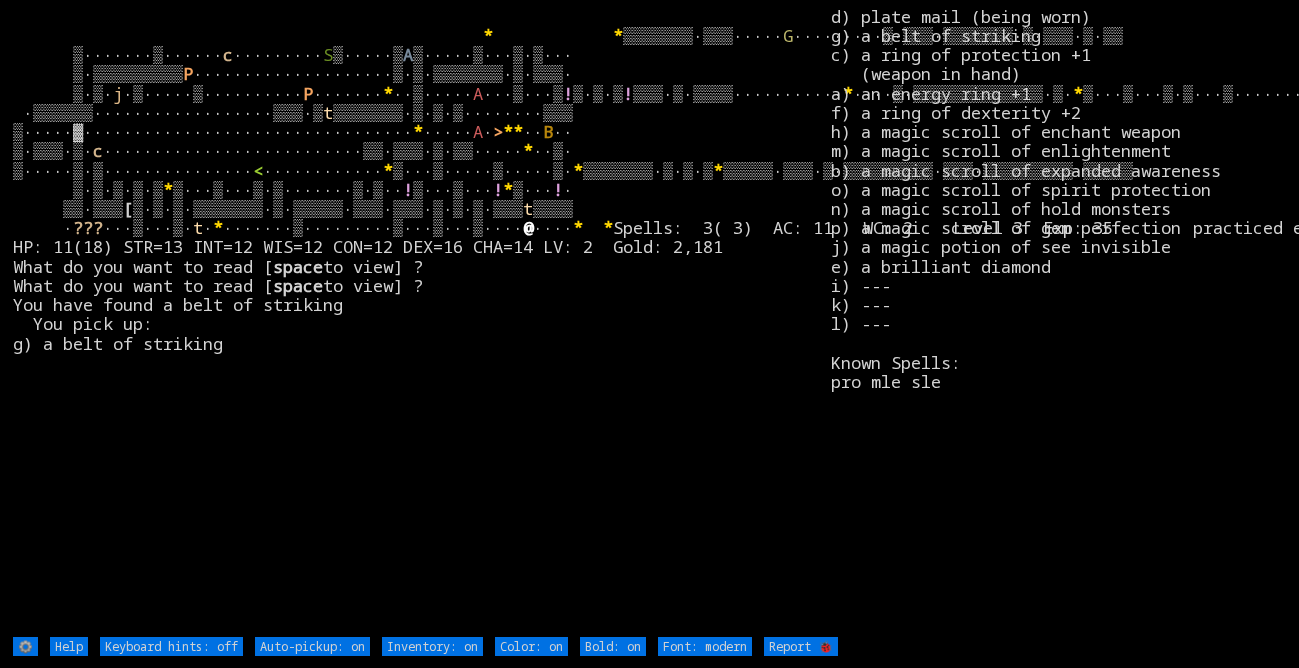 type on "Auto-pickup: off" 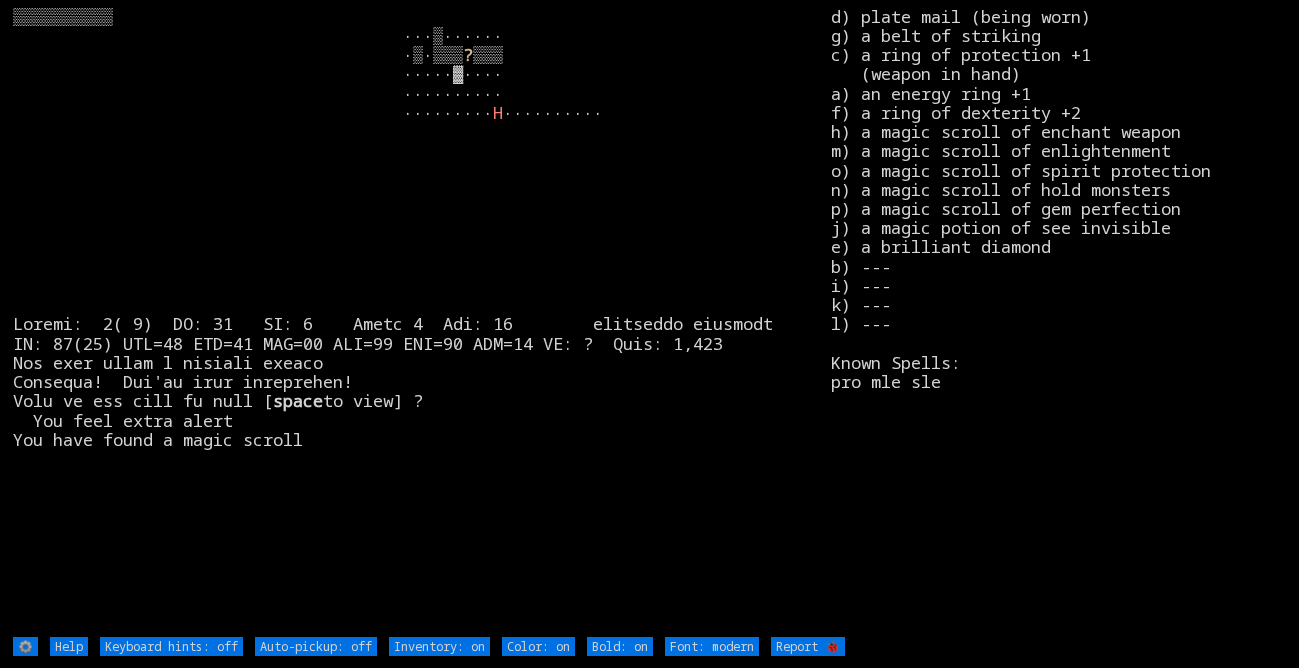 type on "Auto-pickup: on" 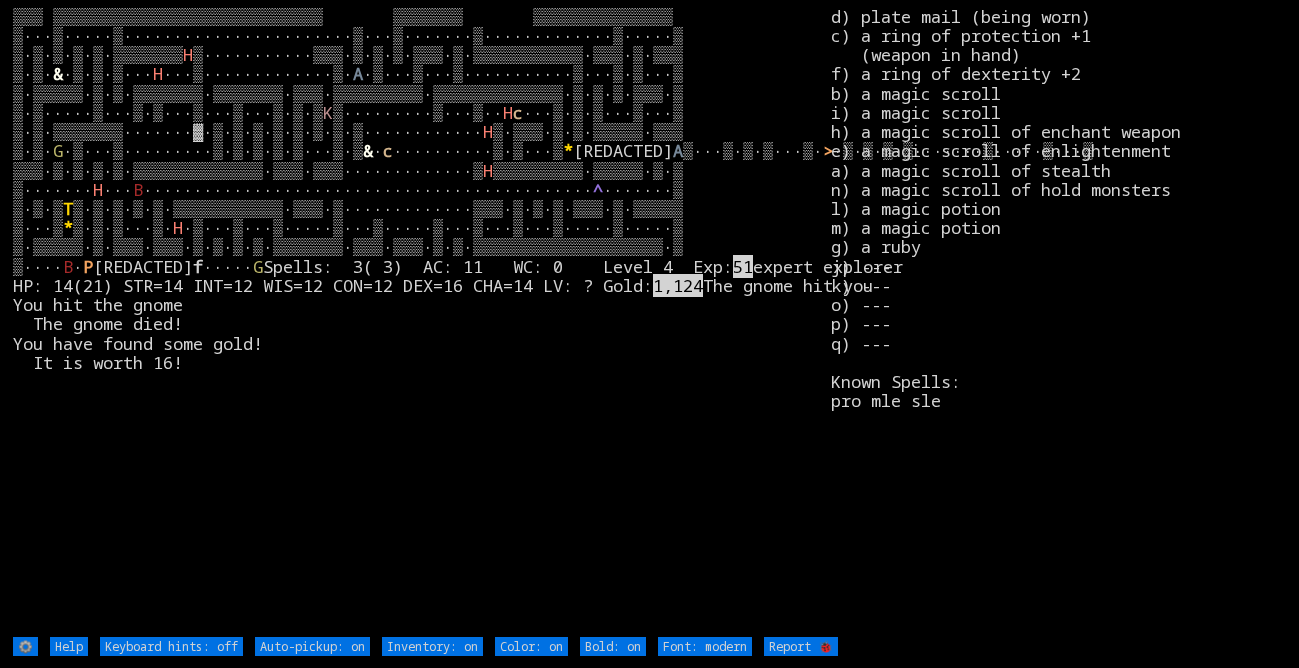 scroll, scrollTop: 0, scrollLeft: 0, axis: both 